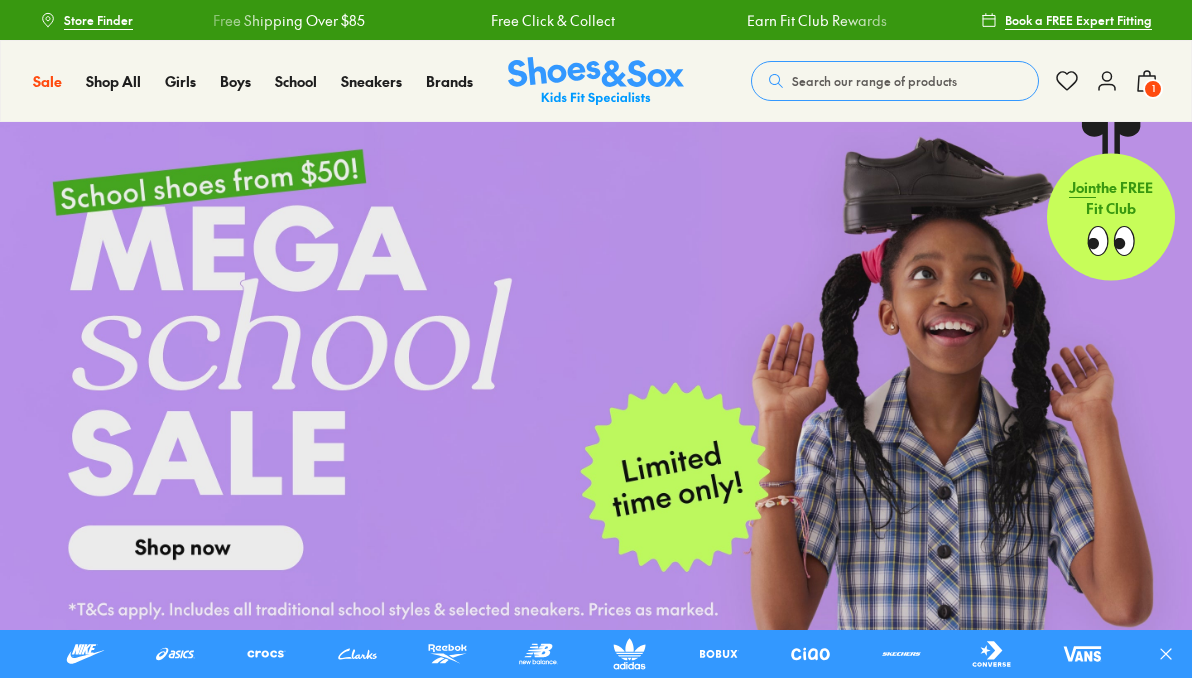 scroll, scrollTop: 93, scrollLeft: 0, axis: vertical 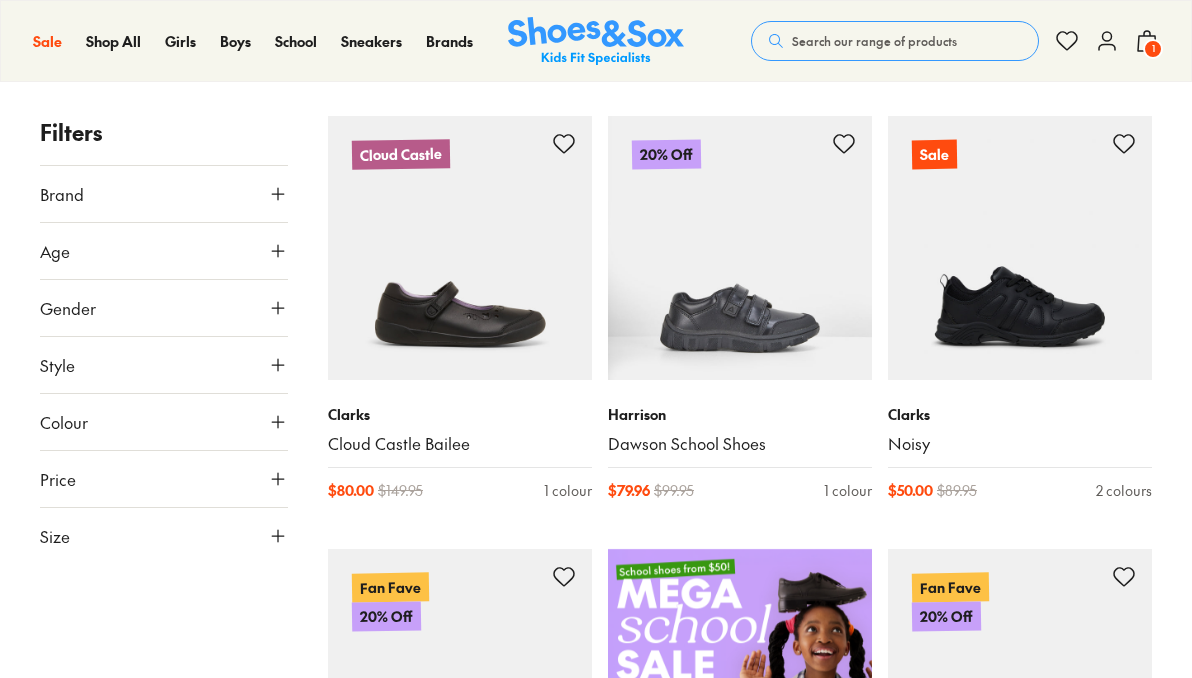 click 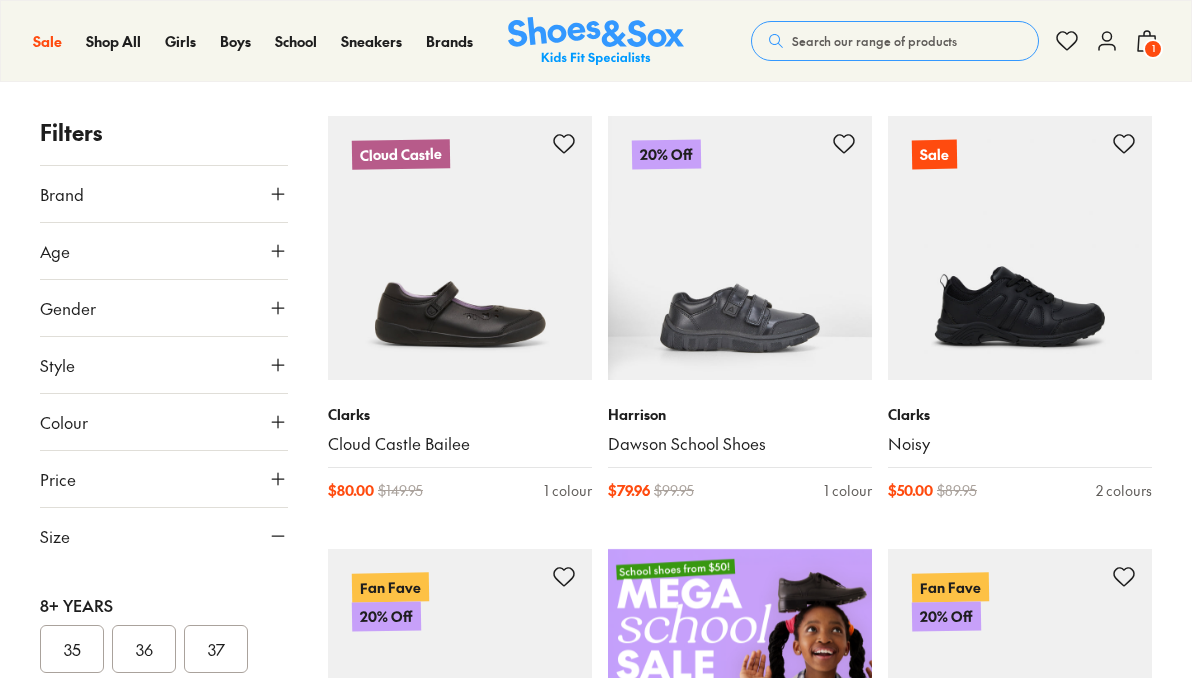 scroll, scrollTop: 465, scrollLeft: 0, axis: vertical 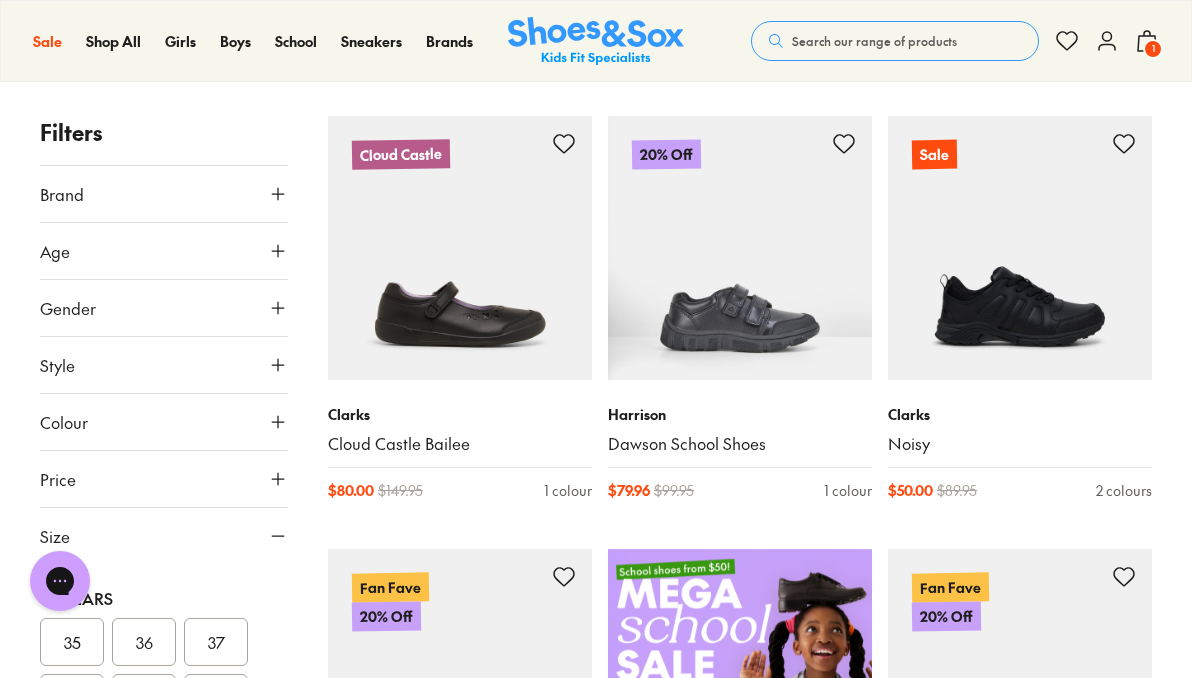 click on "35" at bounding box center (72, 642) 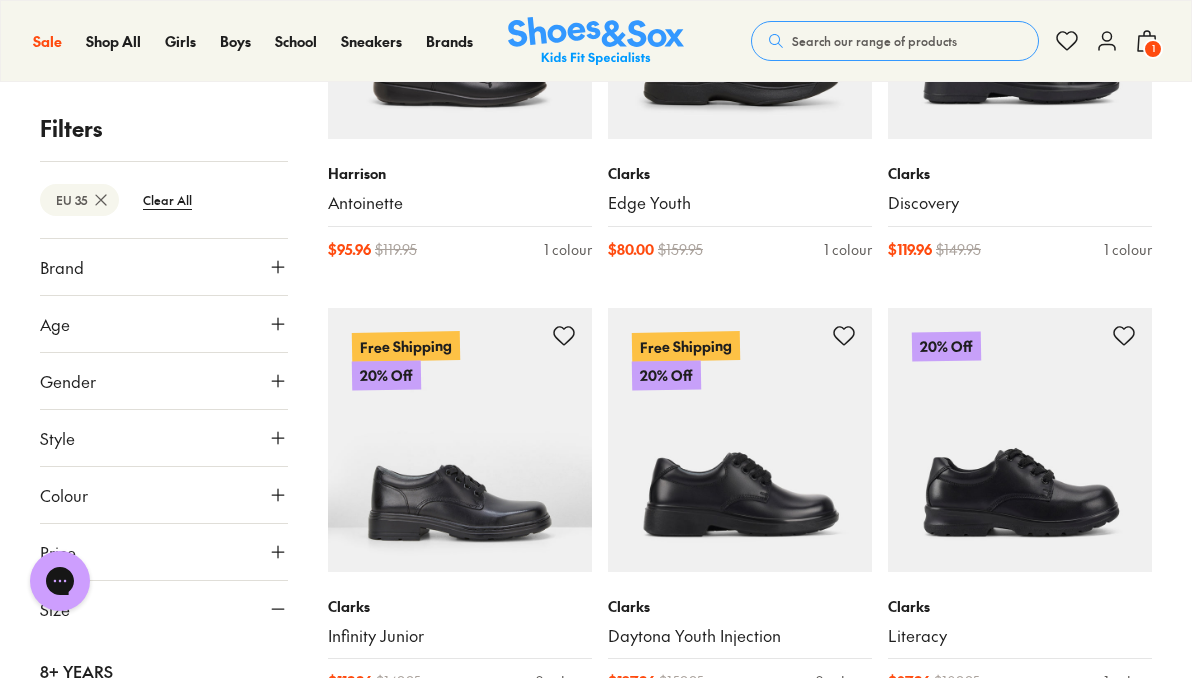 scroll, scrollTop: 2738, scrollLeft: 0, axis: vertical 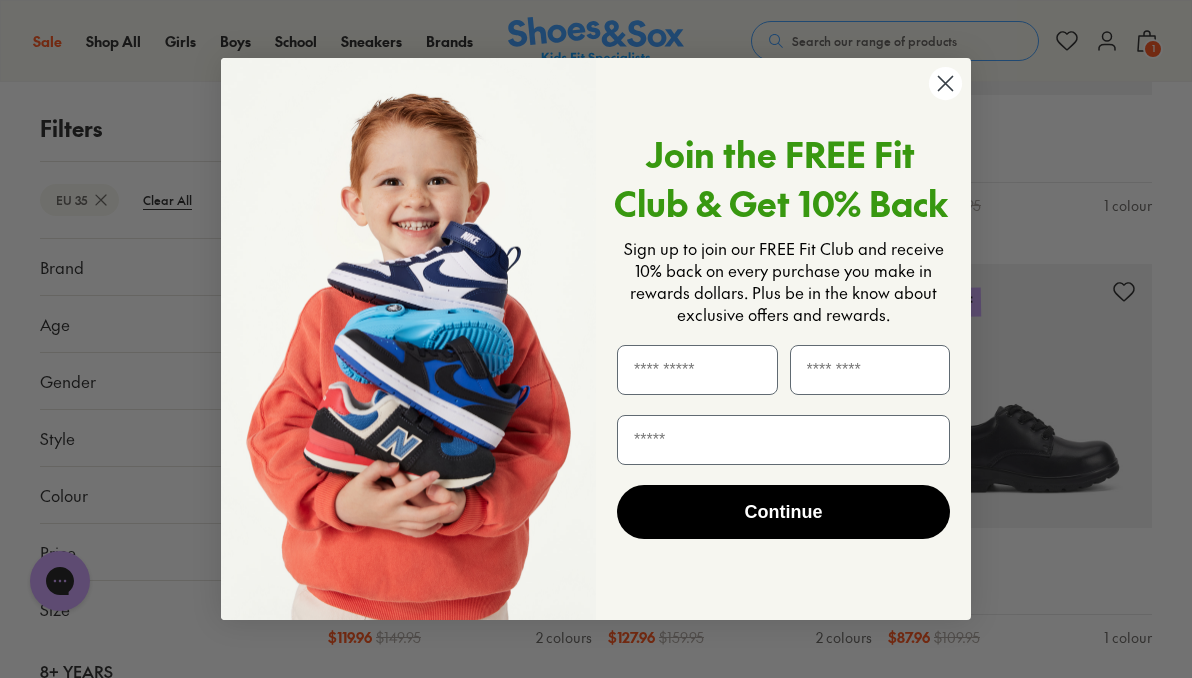 click 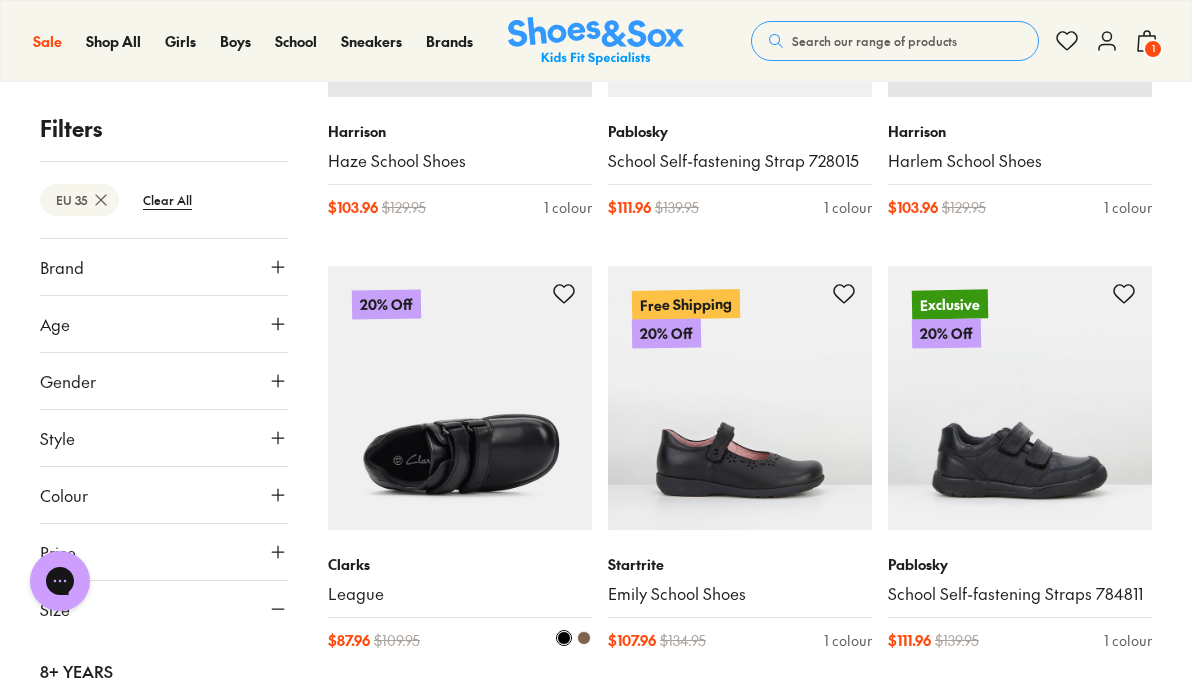 scroll, scrollTop: 586, scrollLeft: 0, axis: vertical 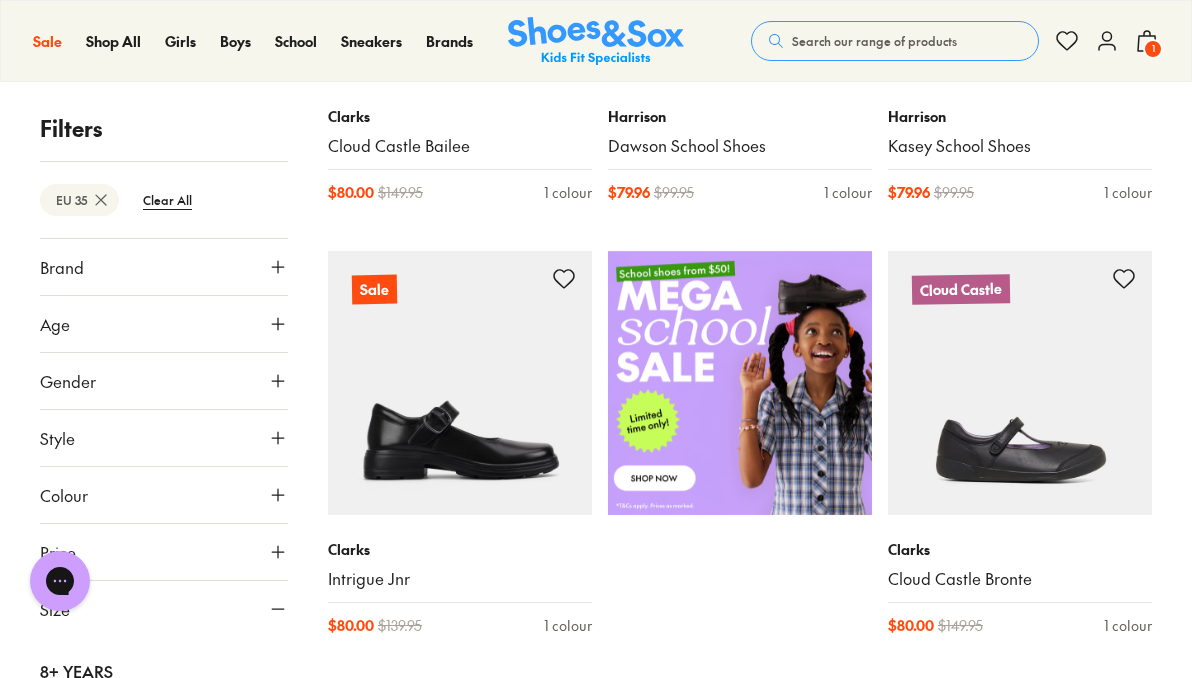 type on "***" 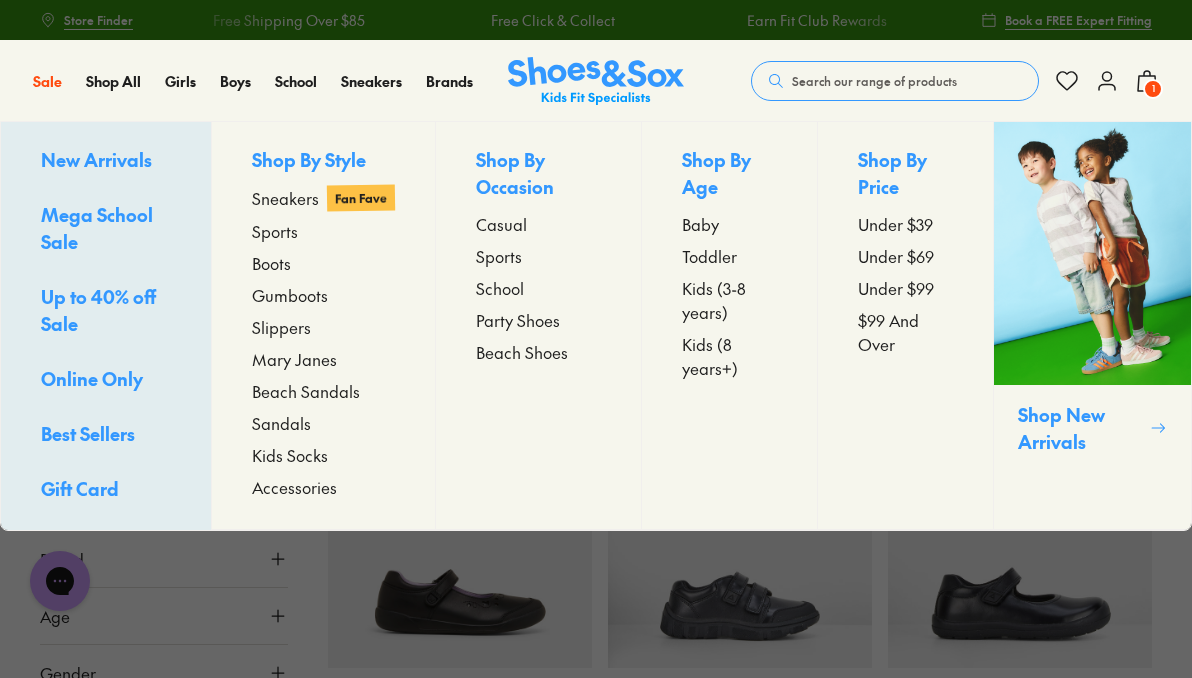 click on "Mega School Sale" at bounding box center (97, 228) 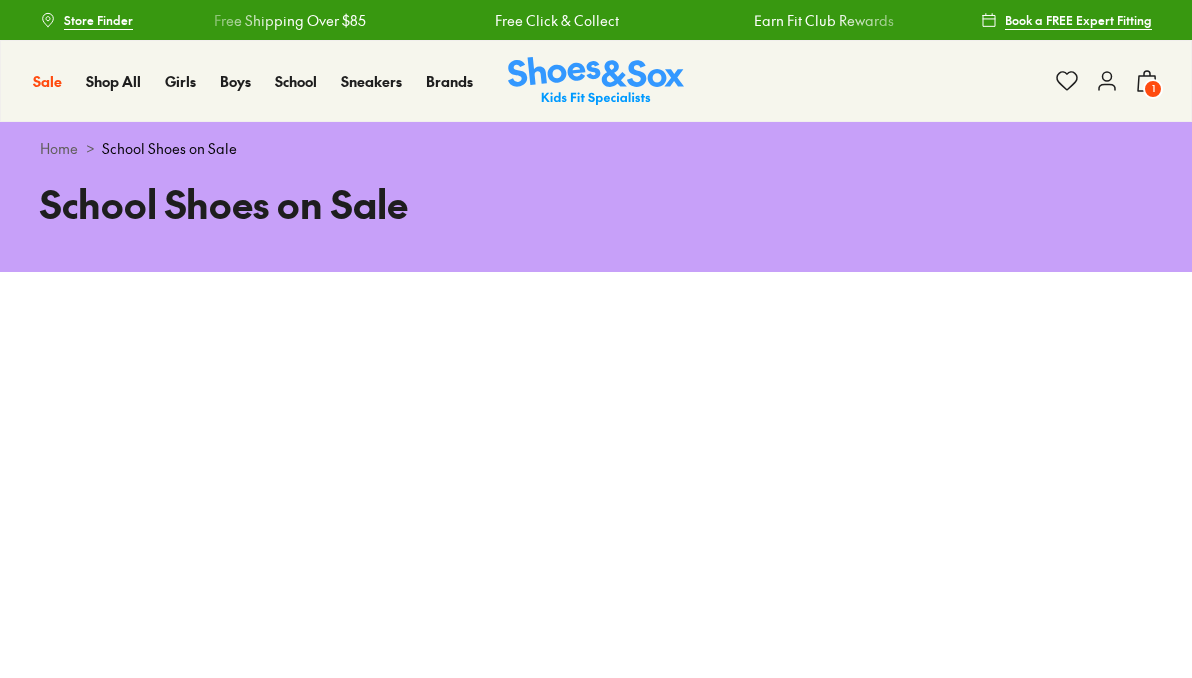 scroll, scrollTop: 0, scrollLeft: 0, axis: both 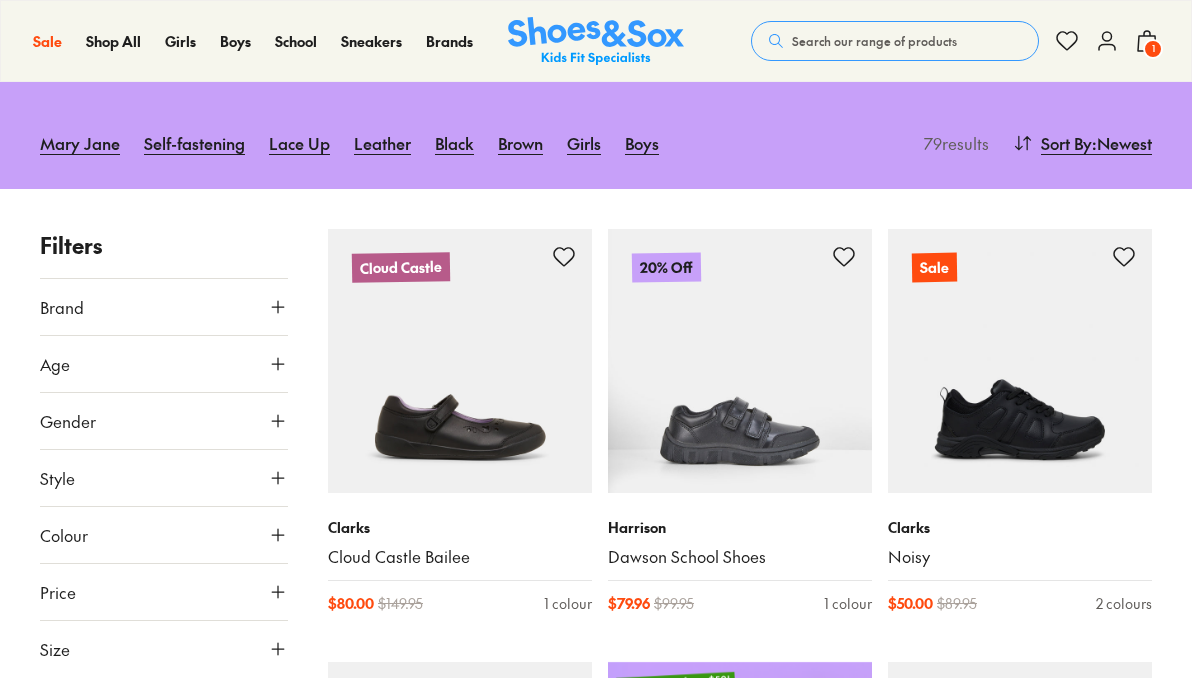type on "***" 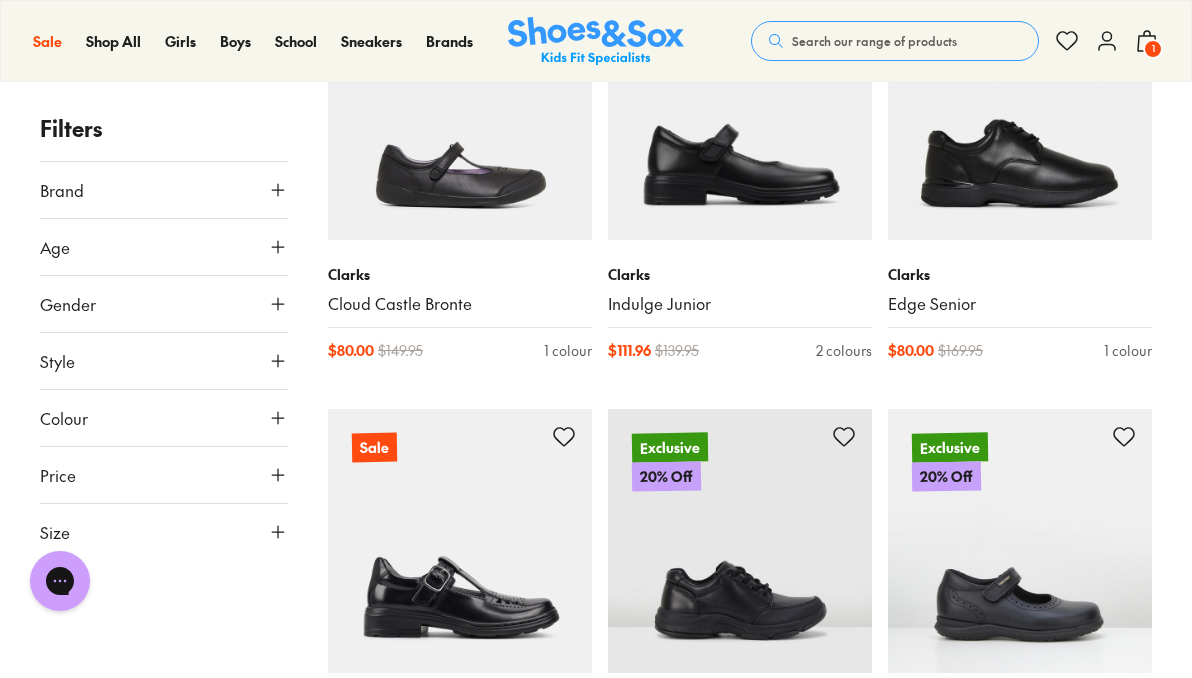 scroll, scrollTop: 1616, scrollLeft: 0, axis: vertical 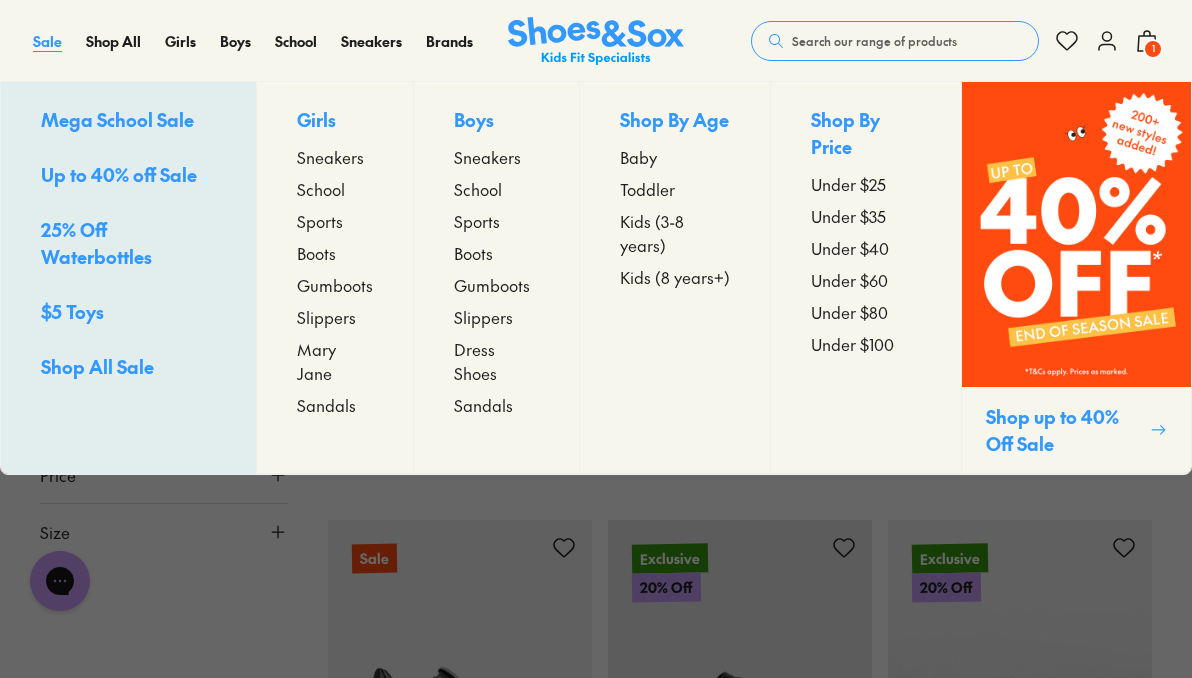 click on "Sale" at bounding box center [47, 41] 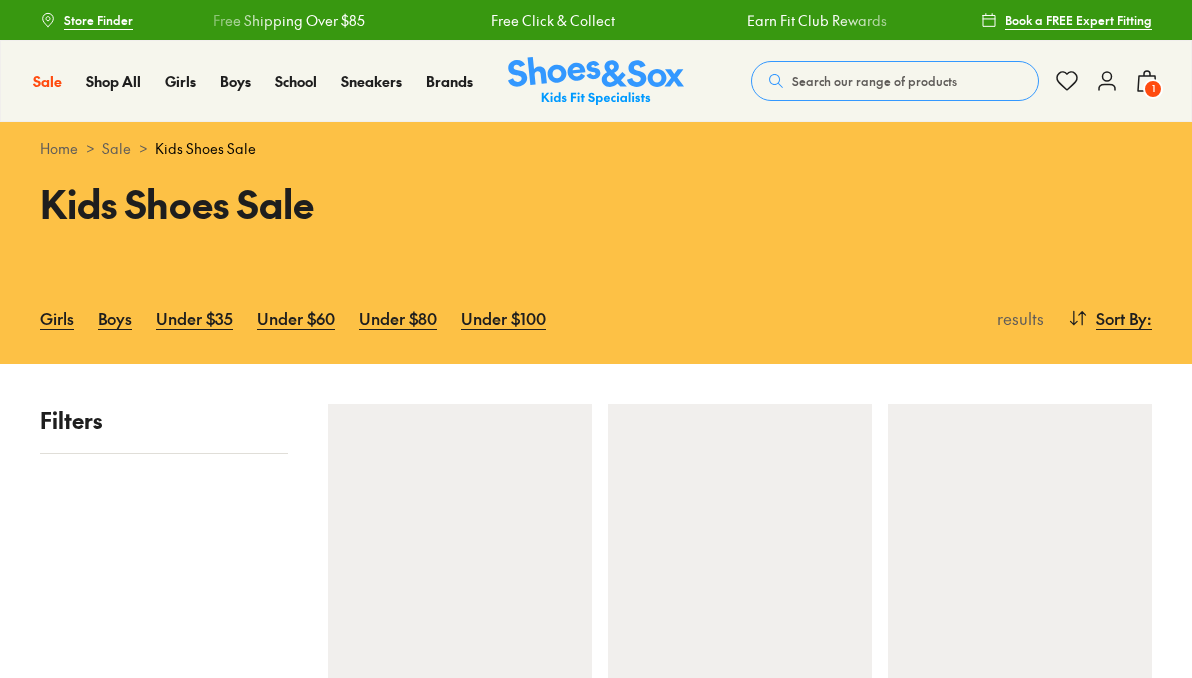 scroll, scrollTop: 0, scrollLeft: 0, axis: both 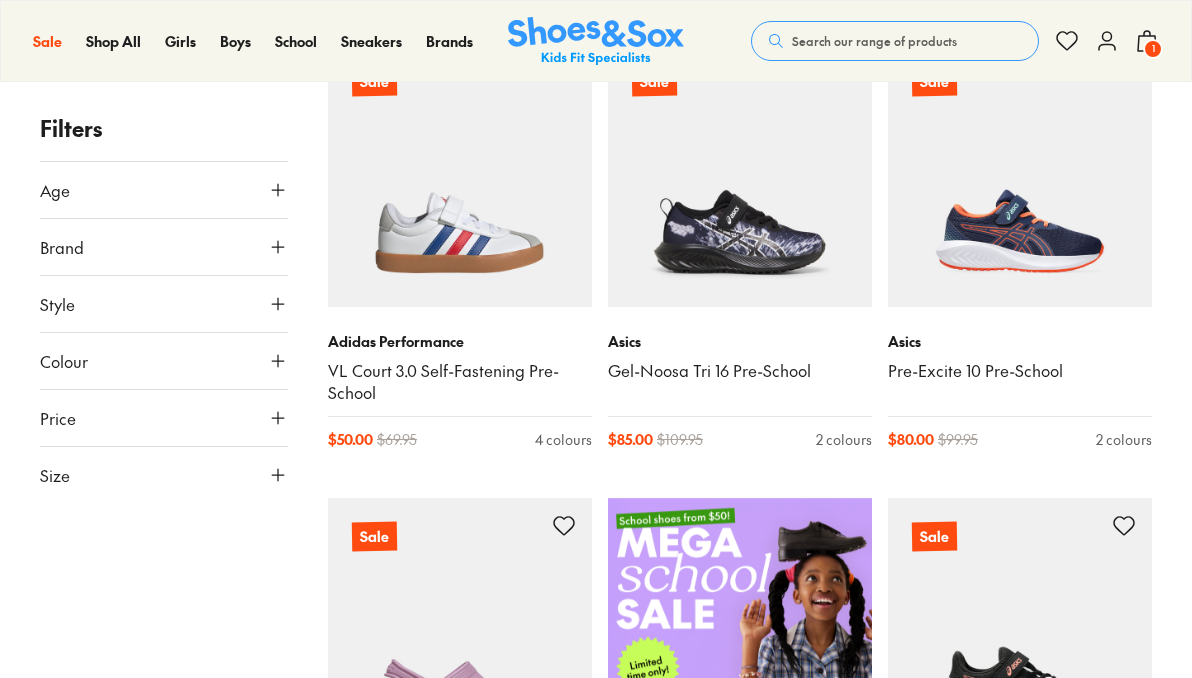 click 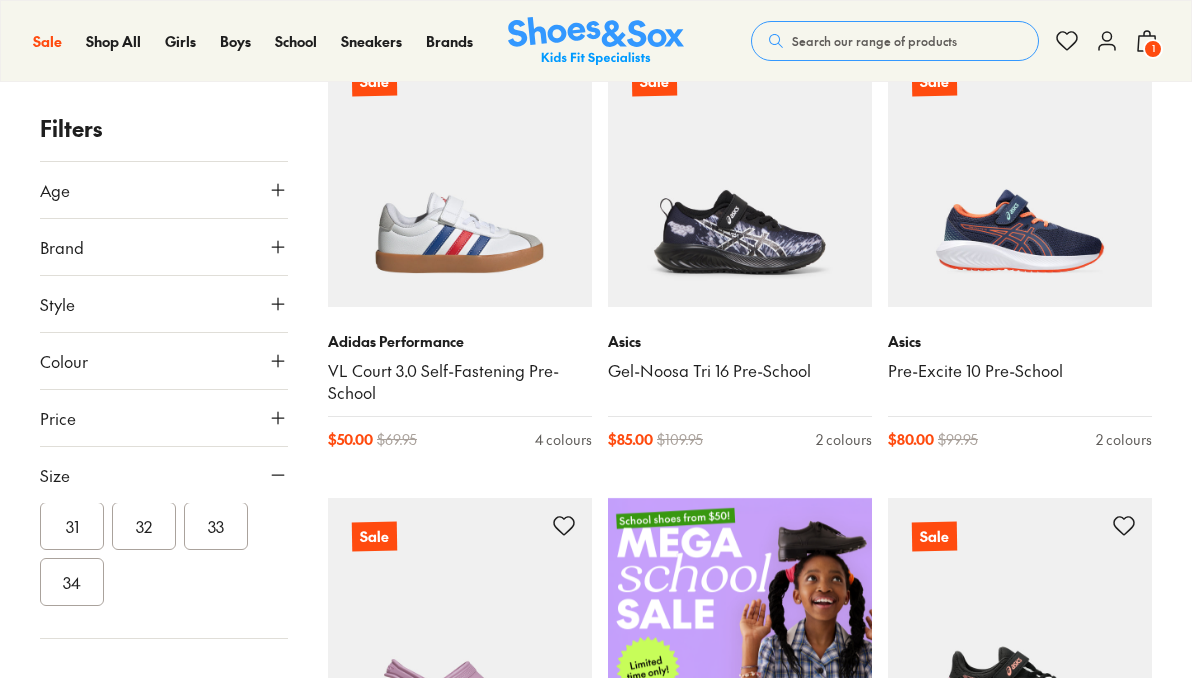 scroll, scrollTop: 778, scrollLeft: 0, axis: vertical 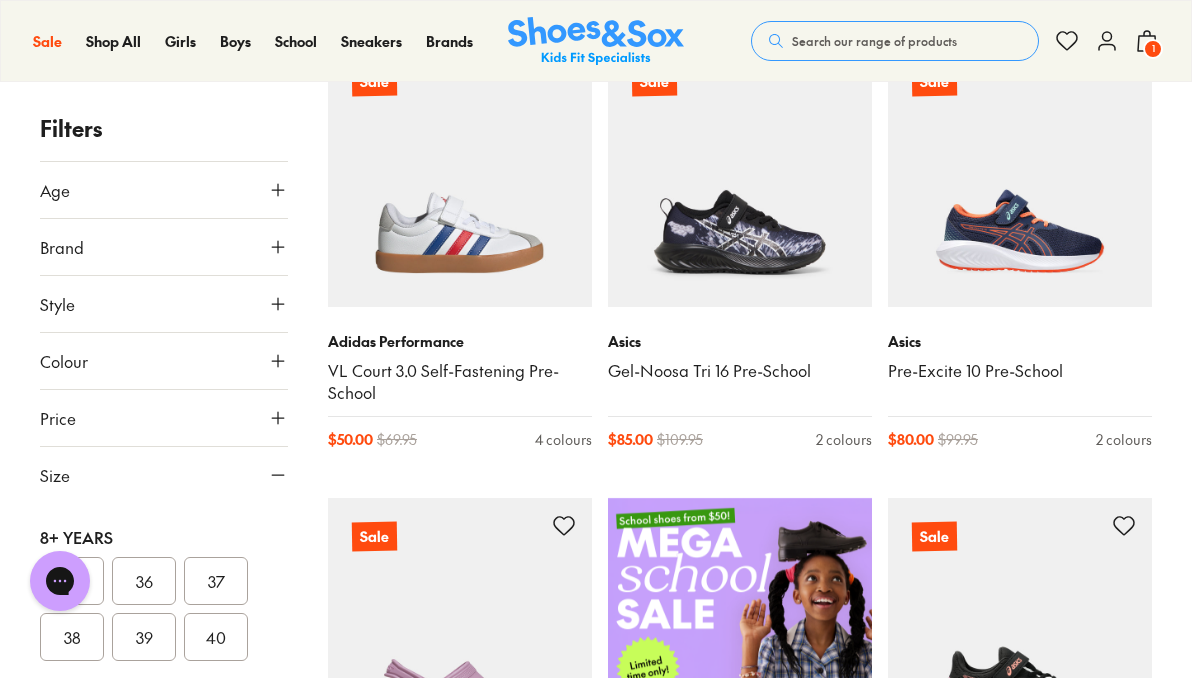 click on "Chat with us" at bounding box center [60, 581] 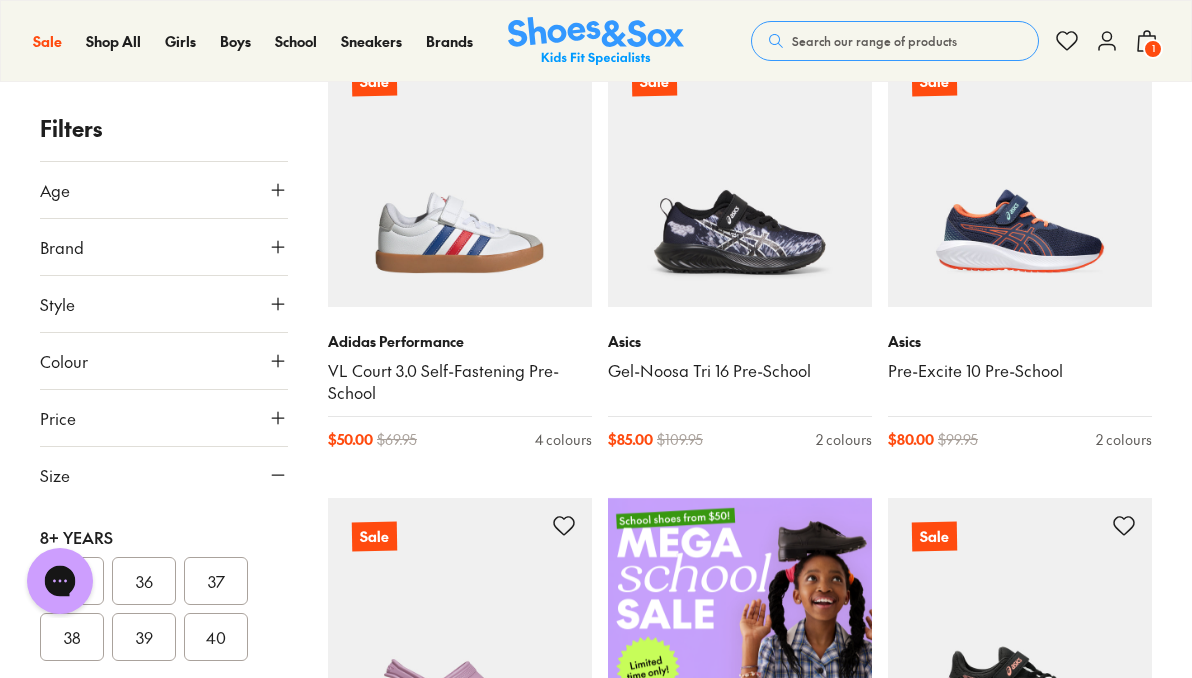 click on "Chat with us" at bounding box center [60, 581] 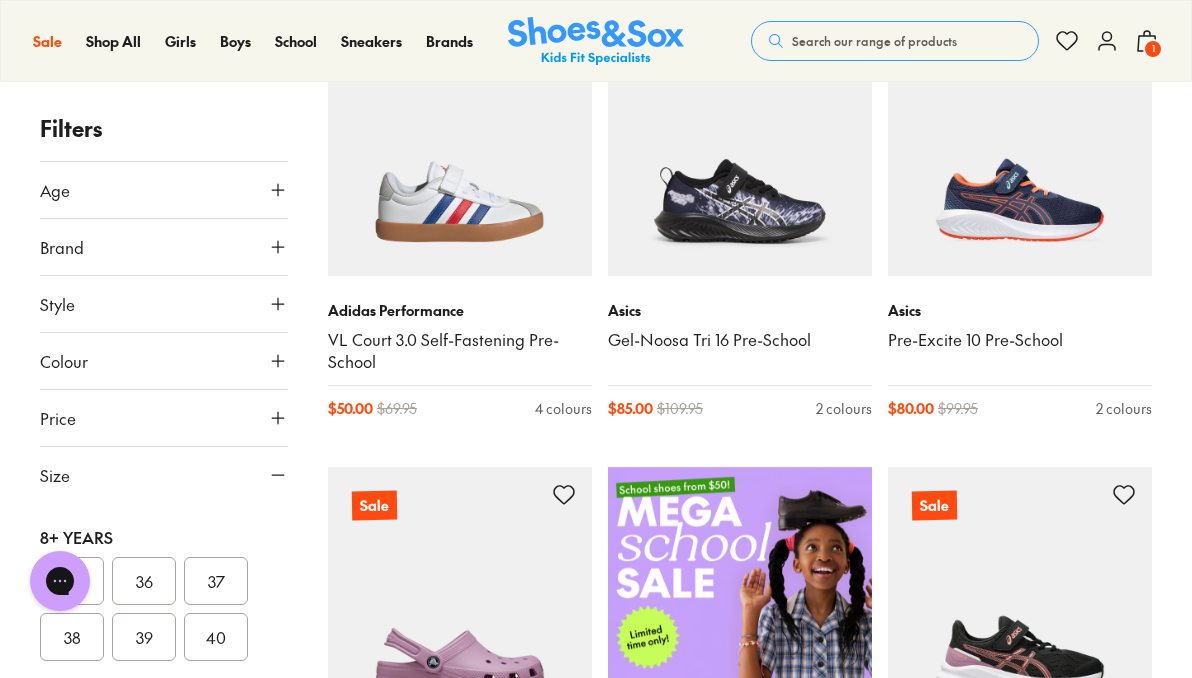 scroll, scrollTop: 454, scrollLeft: 0, axis: vertical 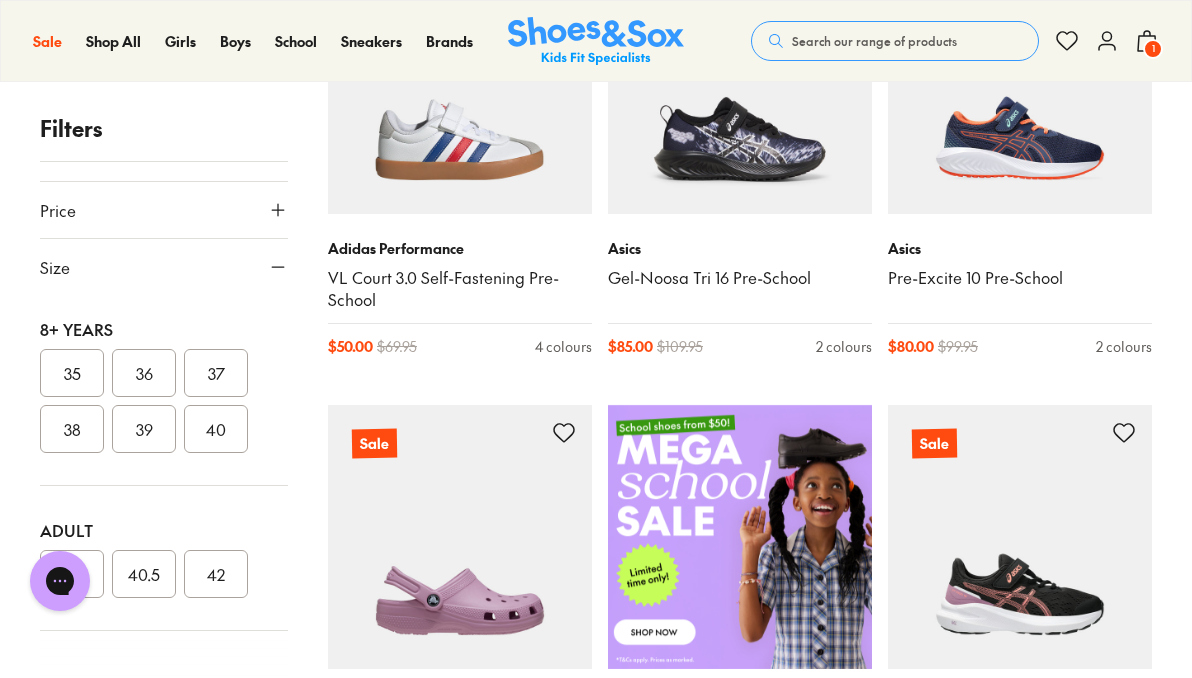 click on "35" at bounding box center (72, 373) 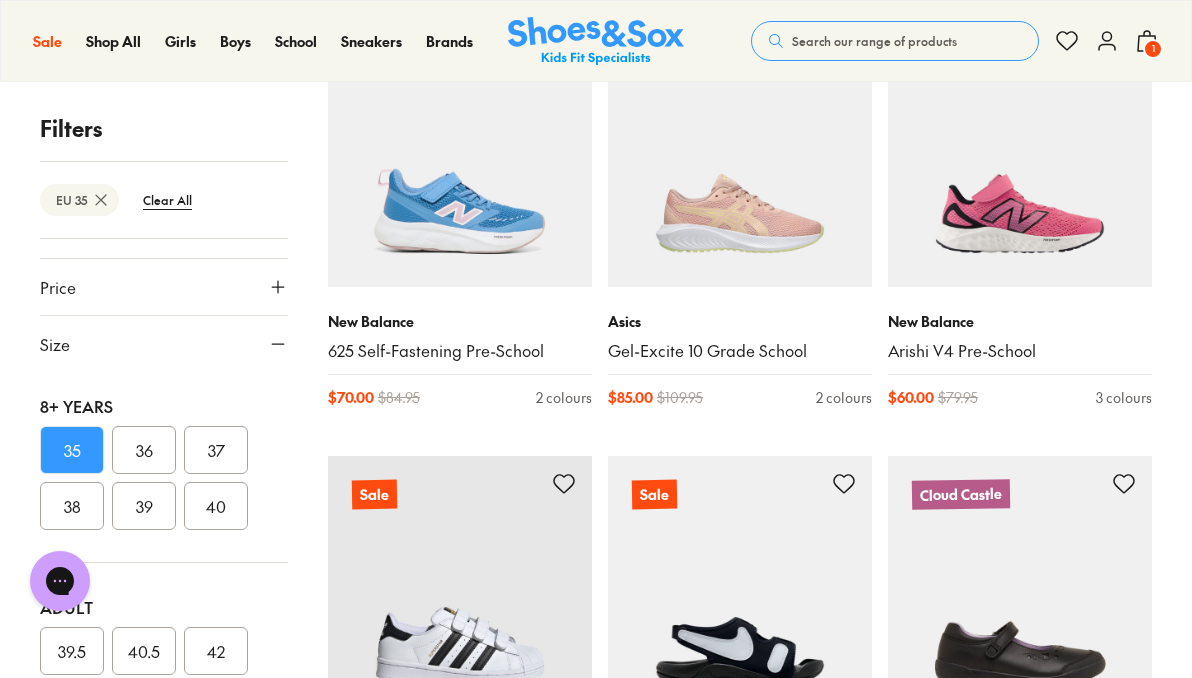 scroll, scrollTop: 1694, scrollLeft: 0, axis: vertical 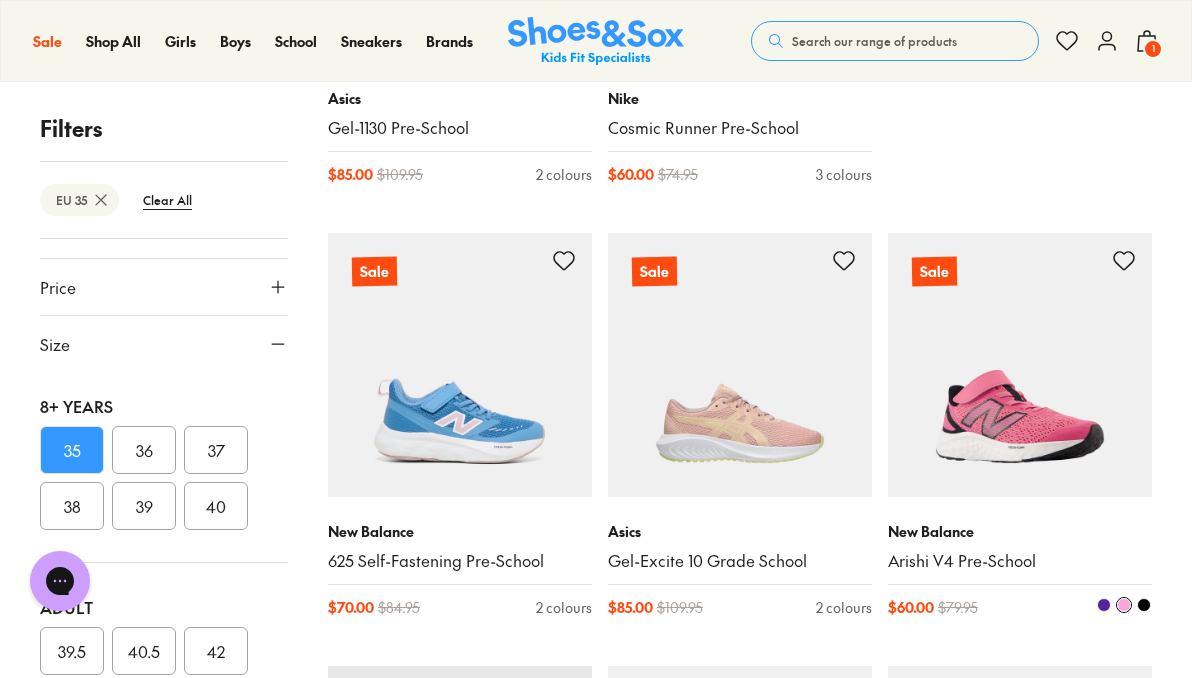 click at bounding box center (1020, 365) 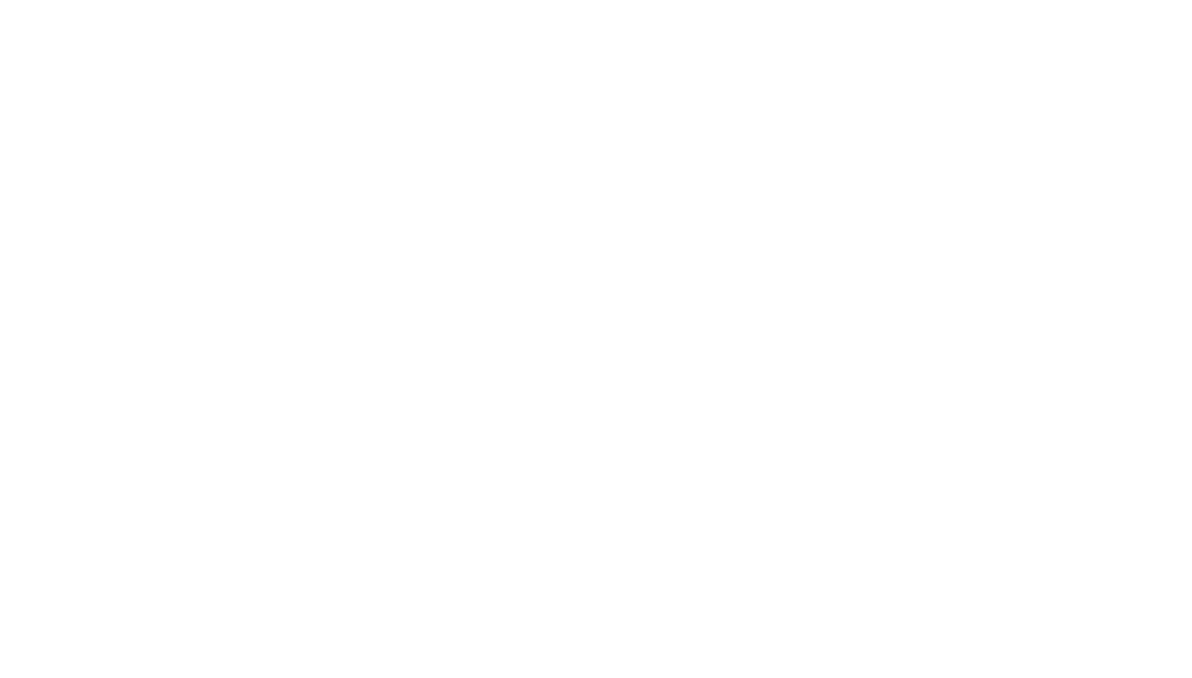 scroll, scrollTop: 0, scrollLeft: 0, axis: both 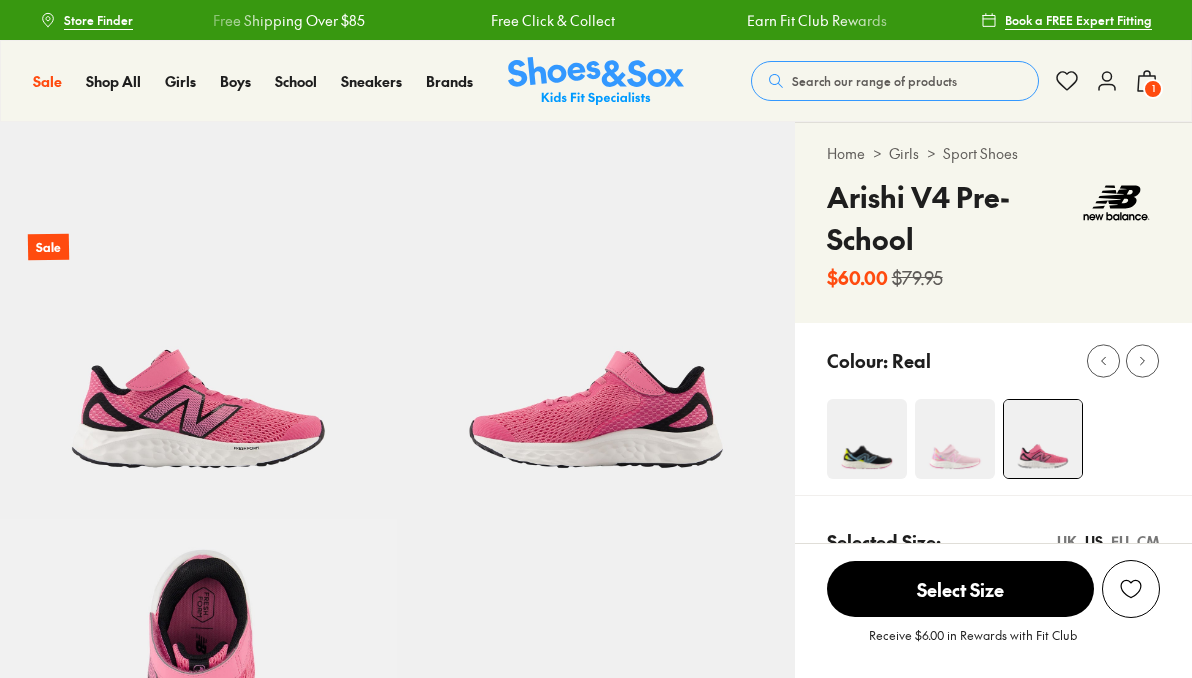 click at bounding box center (867, 439) 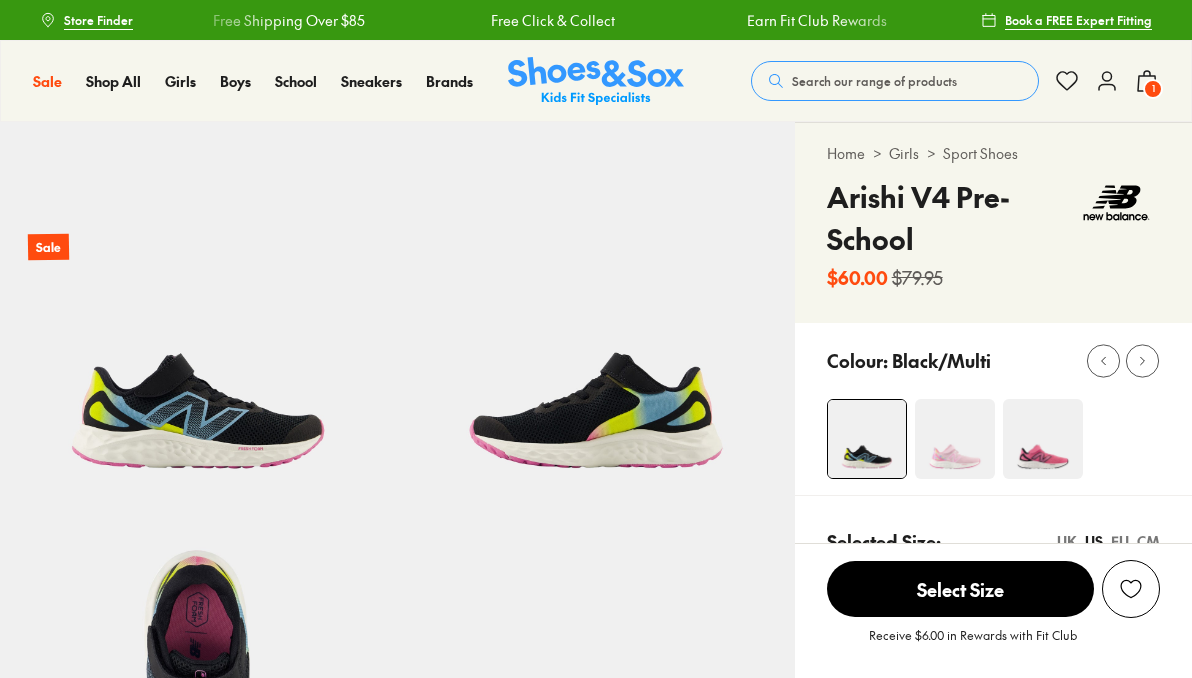 scroll, scrollTop: 0, scrollLeft: 0, axis: both 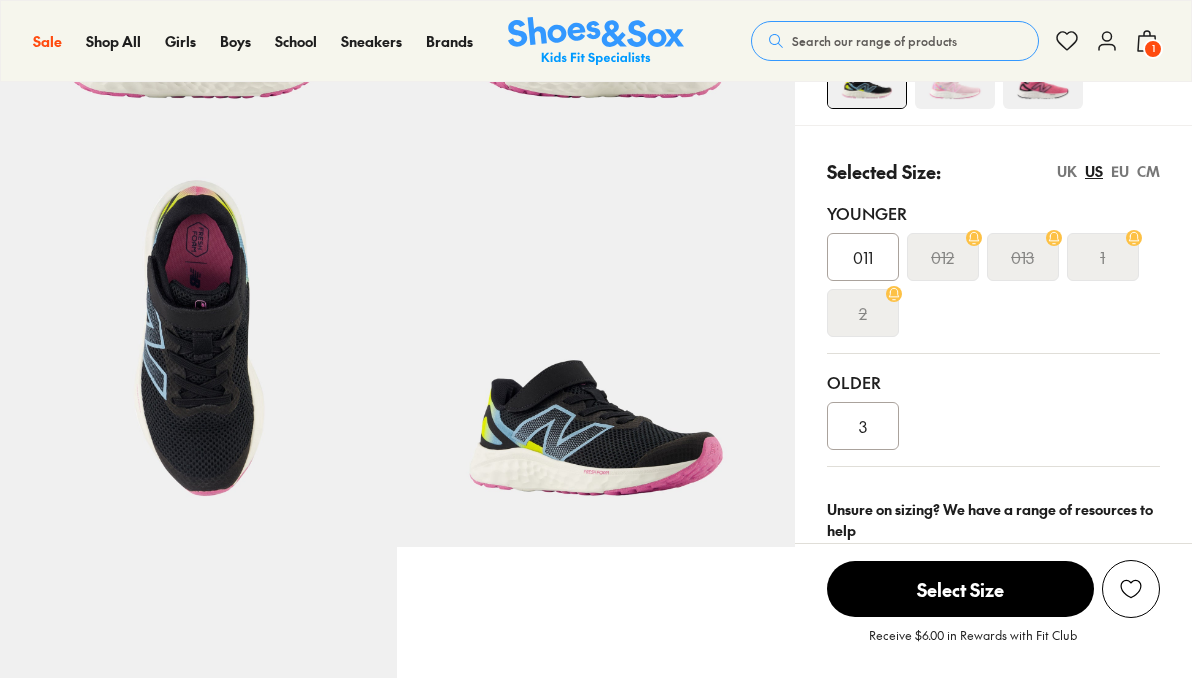 select on "*" 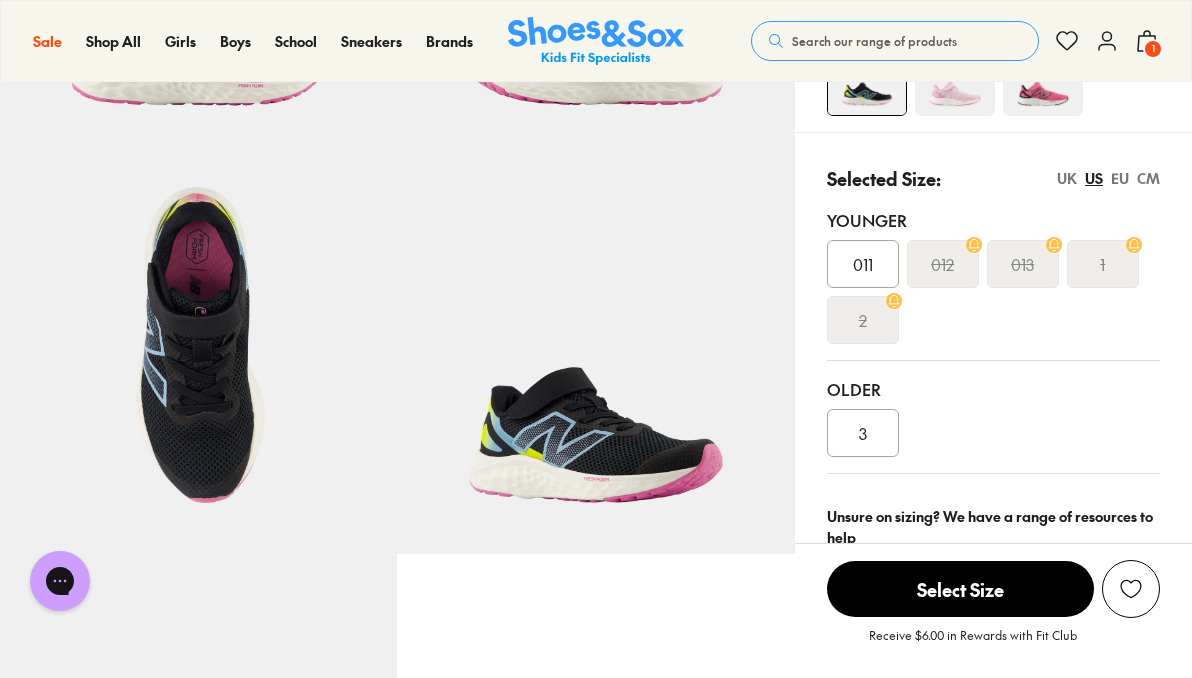 scroll, scrollTop: 0, scrollLeft: 0, axis: both 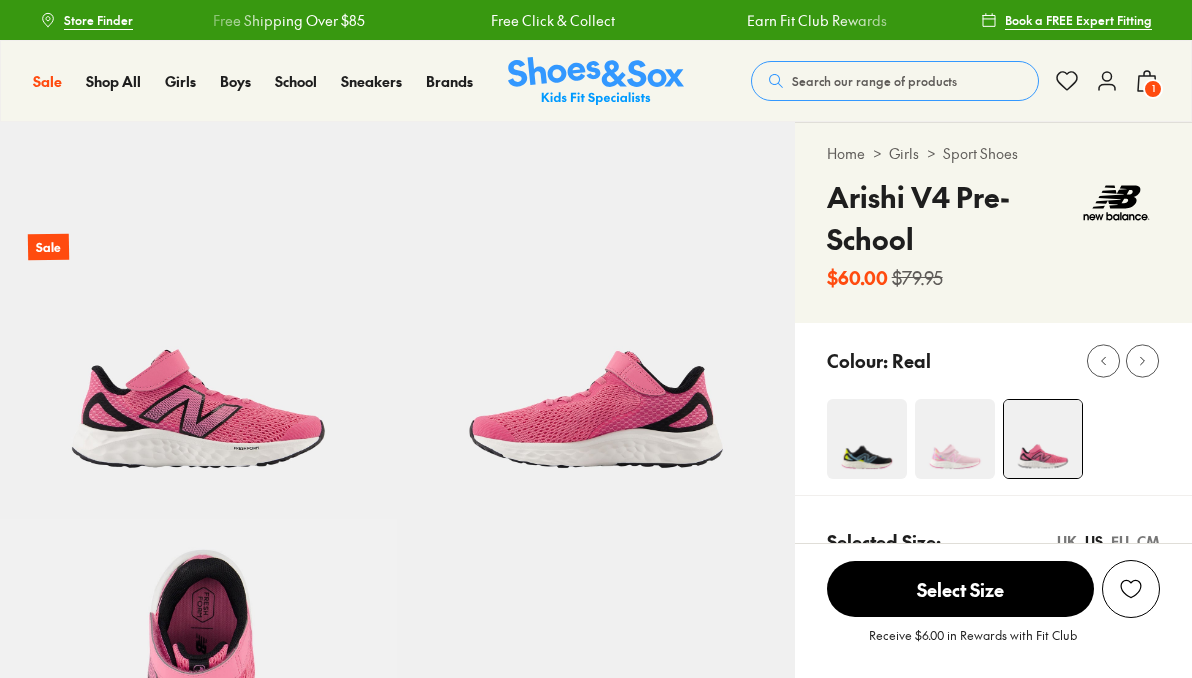select on "*" 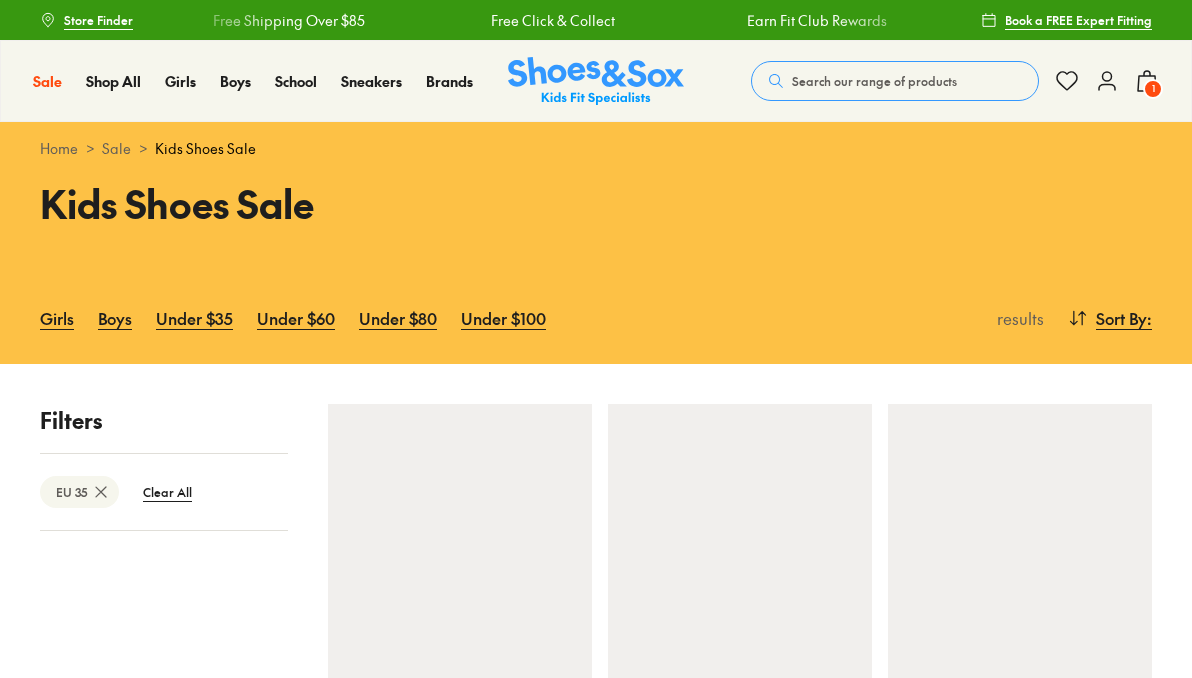 scroll, scrollTop: 0, scrollLeft: 0, axis: both 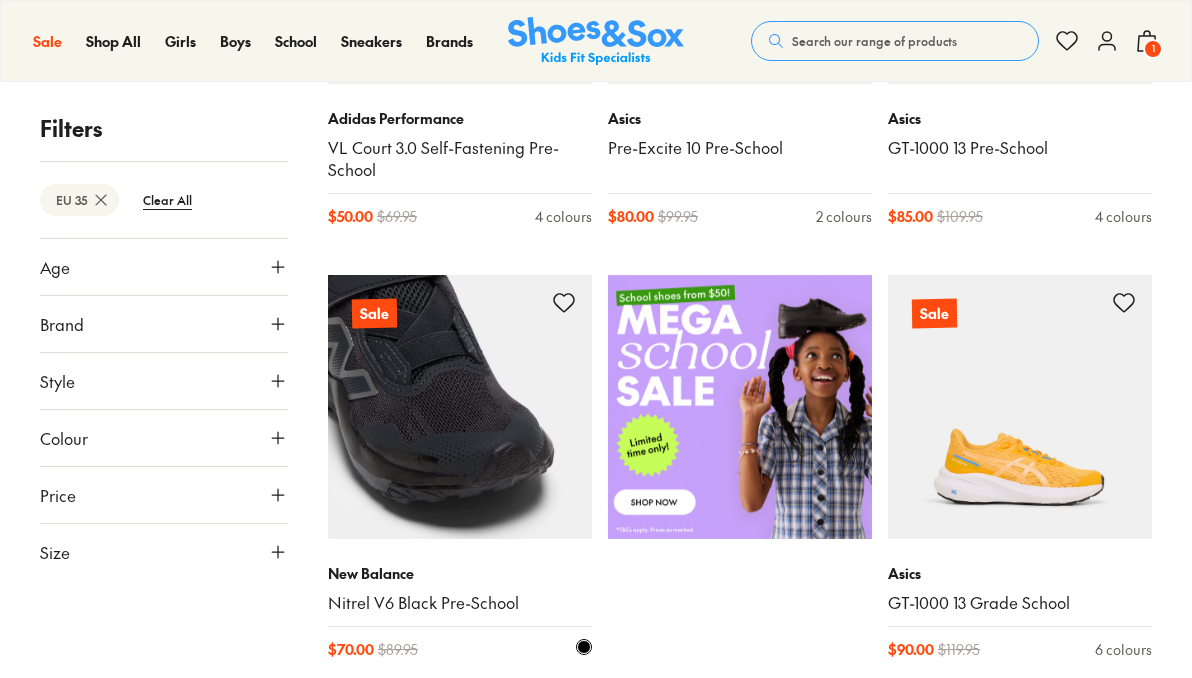click at bounding box center [460, 407] 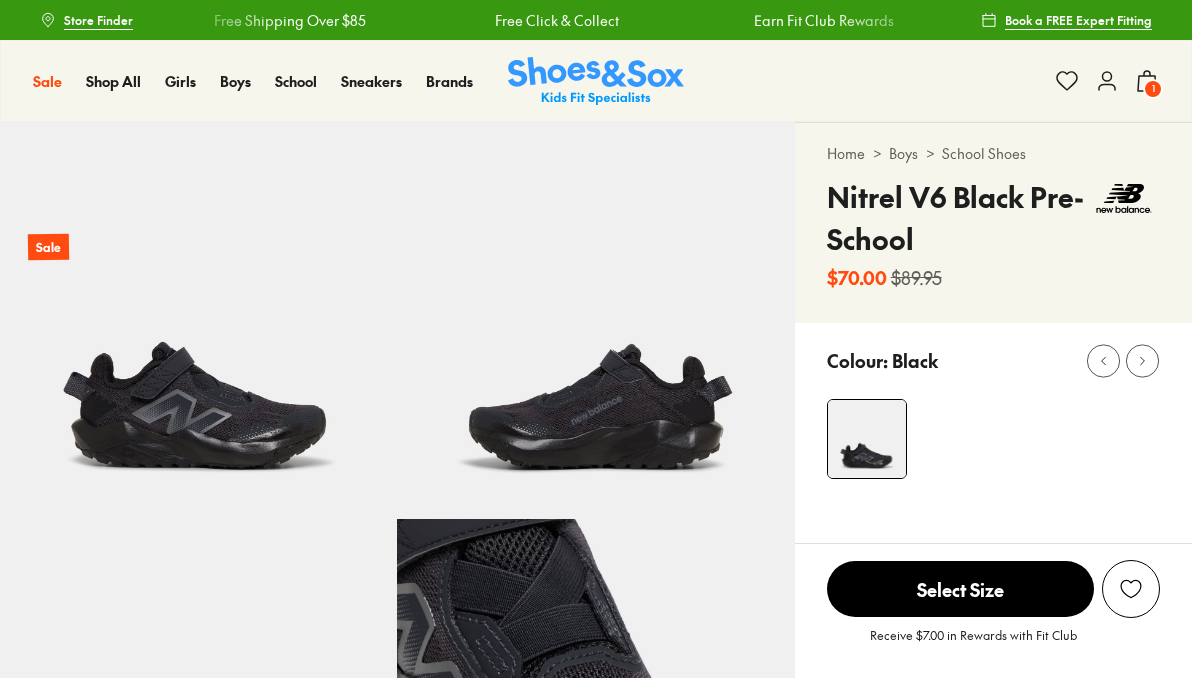 scroll, scrollTop: 0, scrollLeft: 0, axis: both 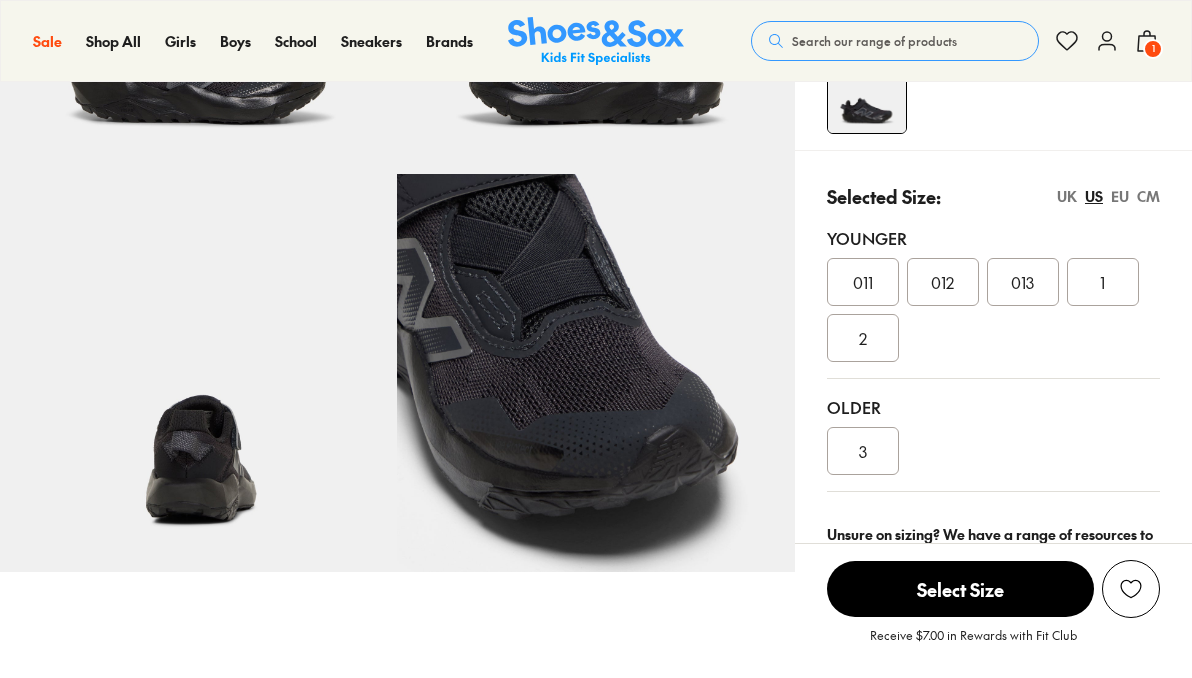 select on "*" 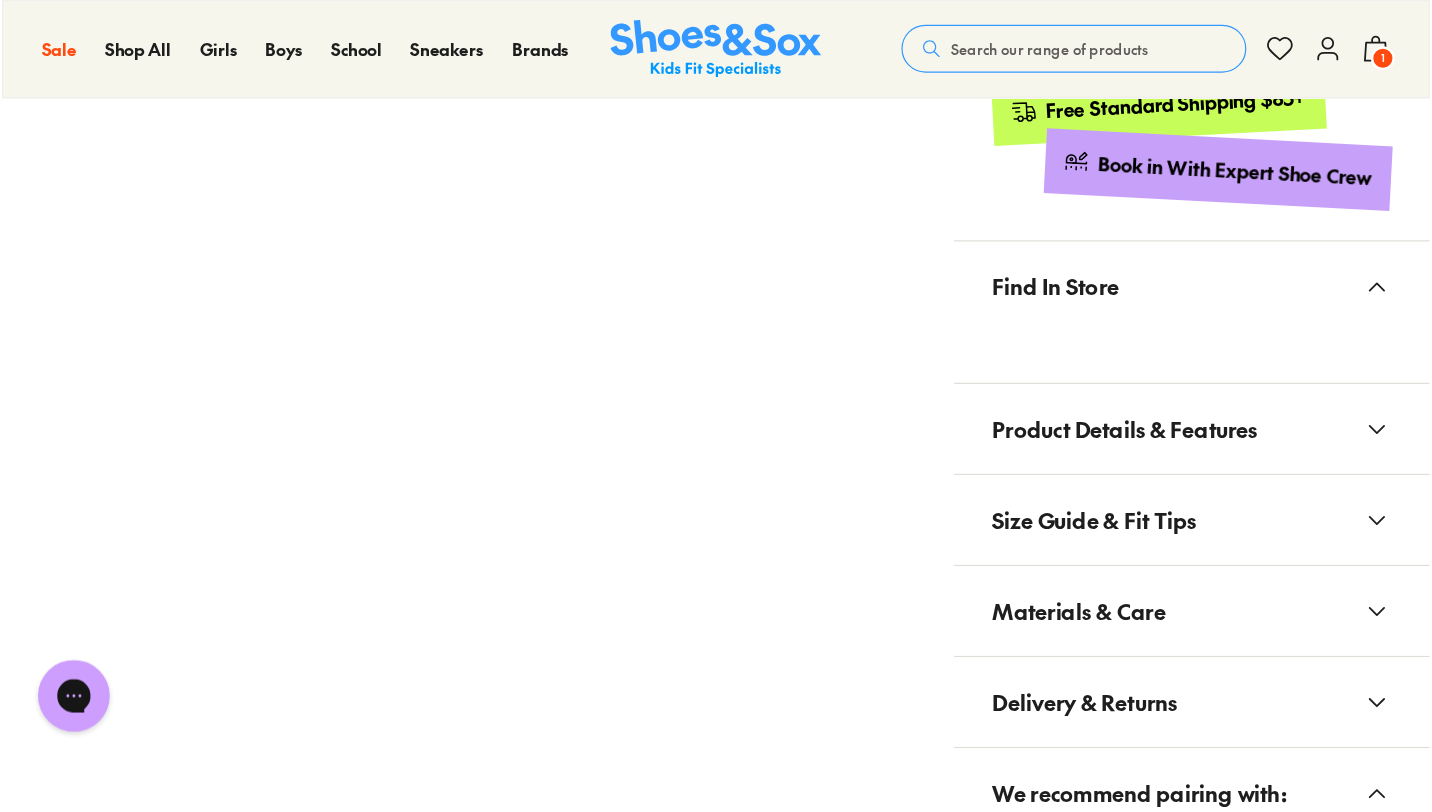 scroll, scrollTop: 0, scrollLeft: 0, axis: both 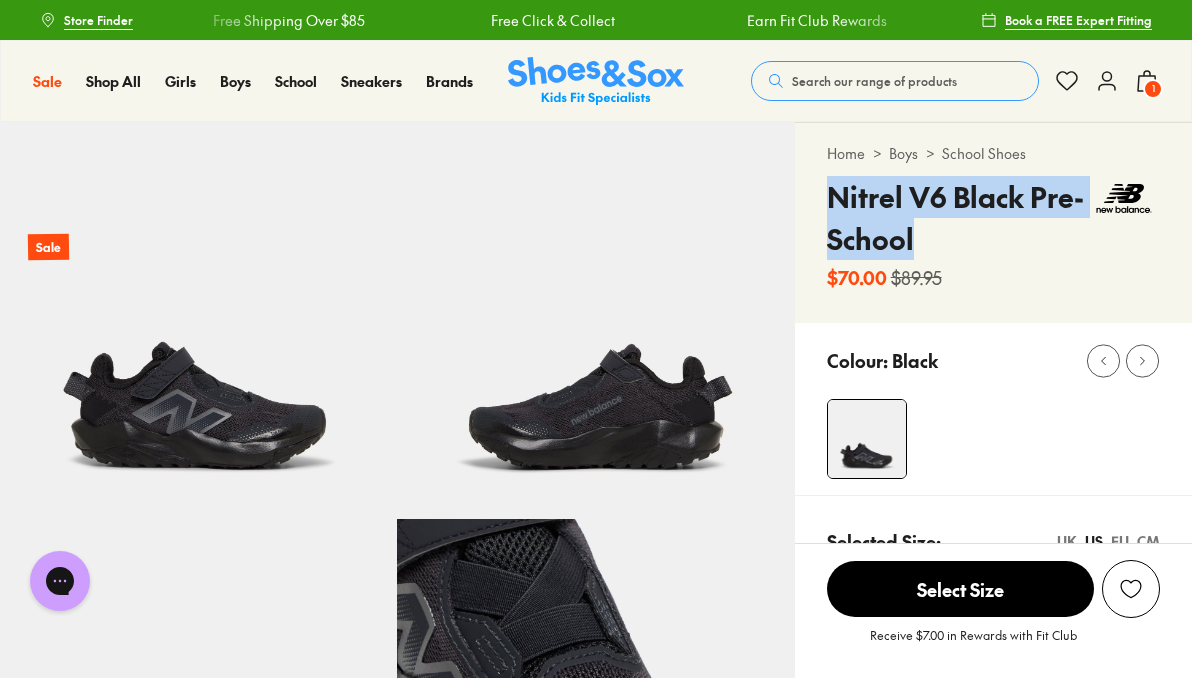 drag, startPoint x: 834, startPoint y: 201, endPoint x: 927, endPoint y: 260, distance: 110.13628 